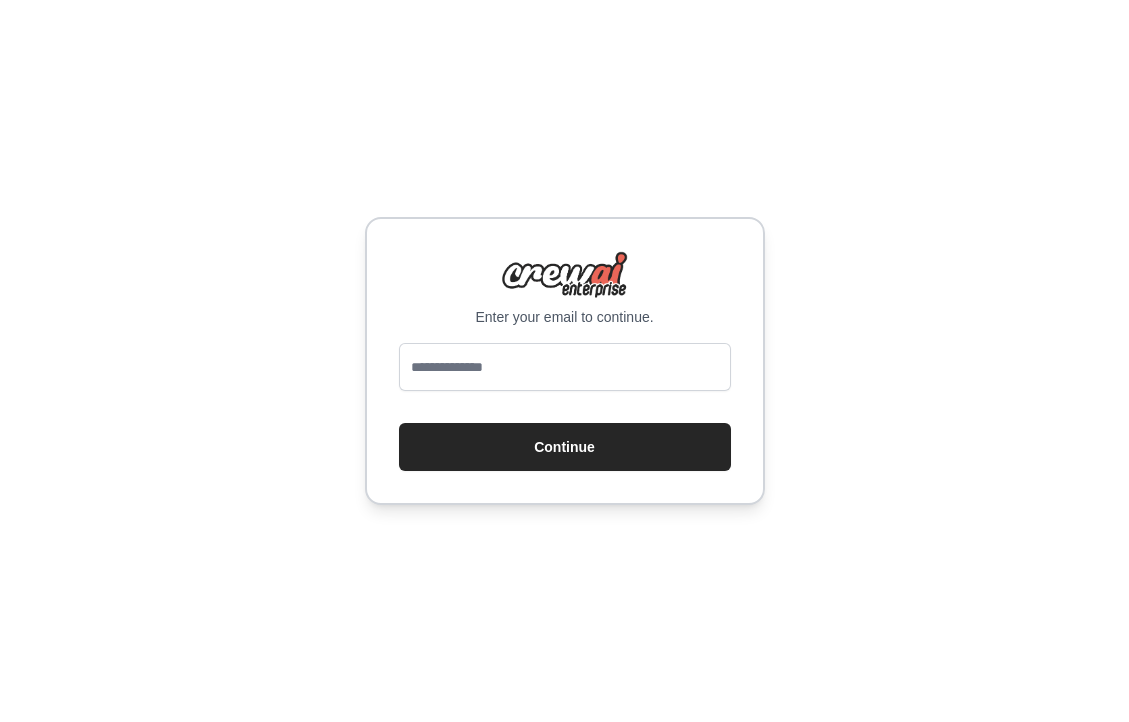 scroll, scrollTop: 0, scrollLeft: 0, axis: both 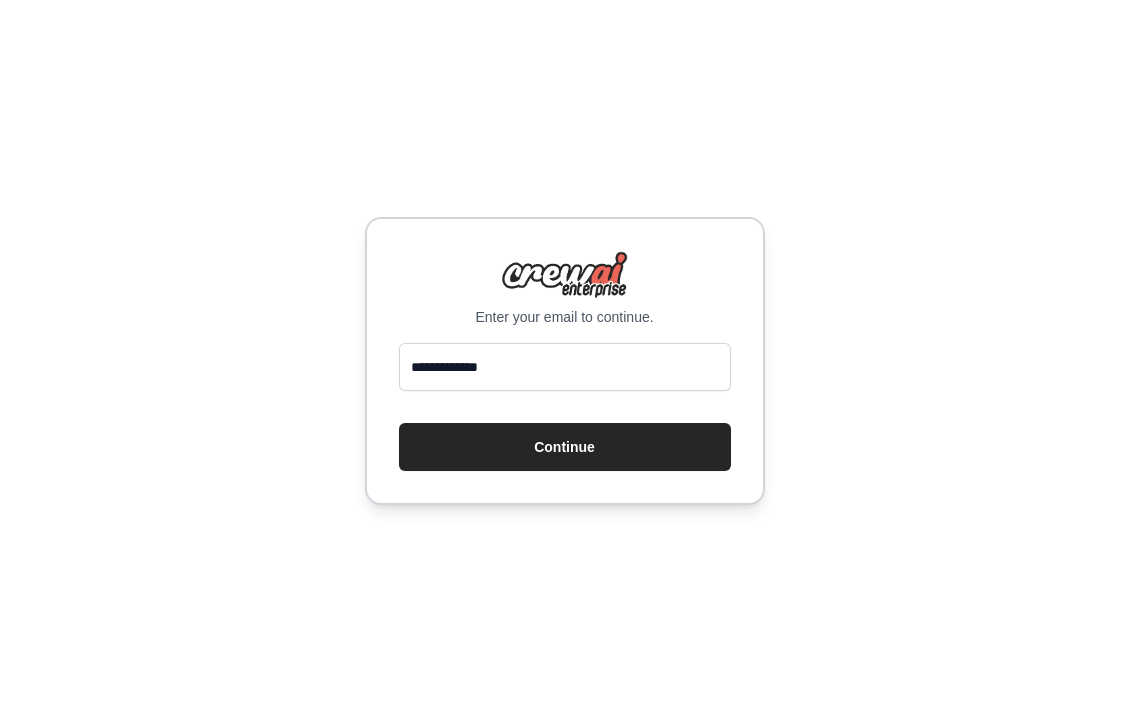 type on "**********" 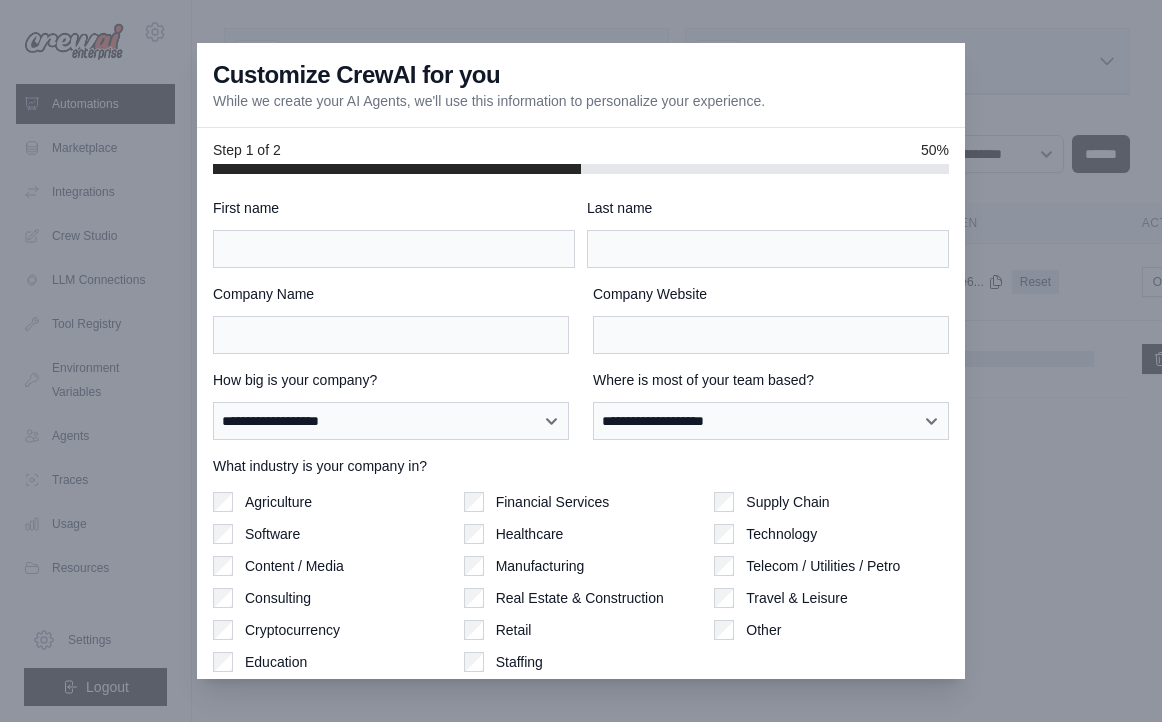 scroll, scrollTop: 0, scrollLeft: 0, axis: both 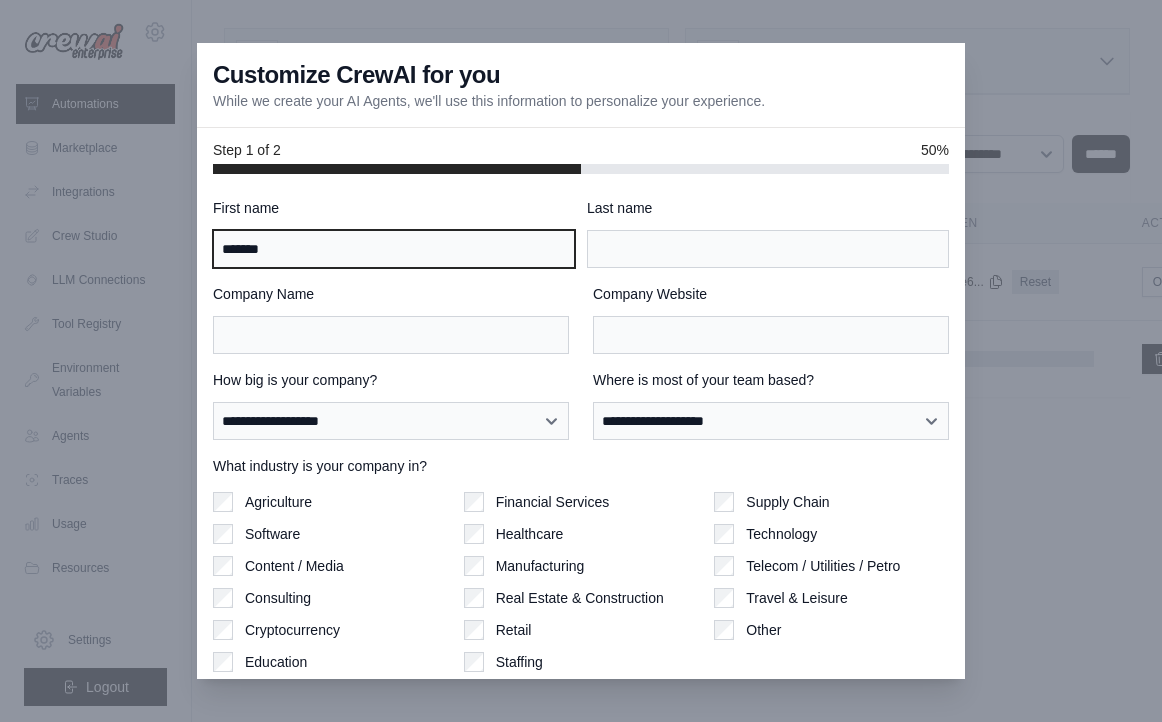 type on "*******" 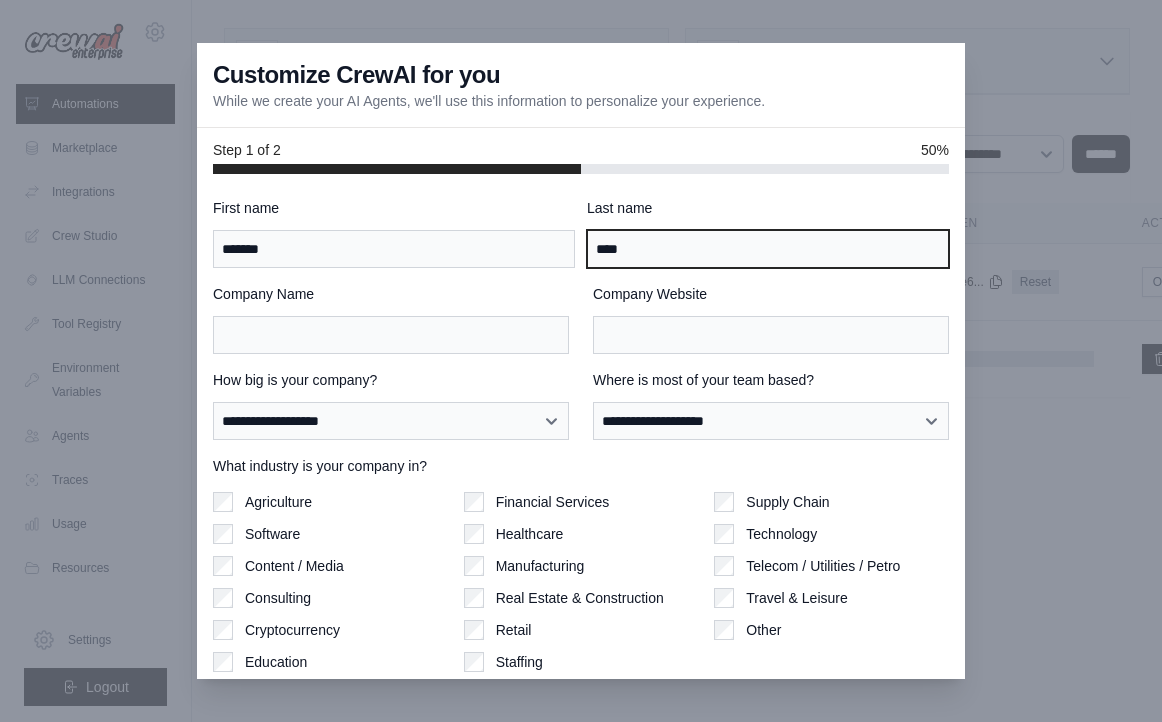 type on "****" 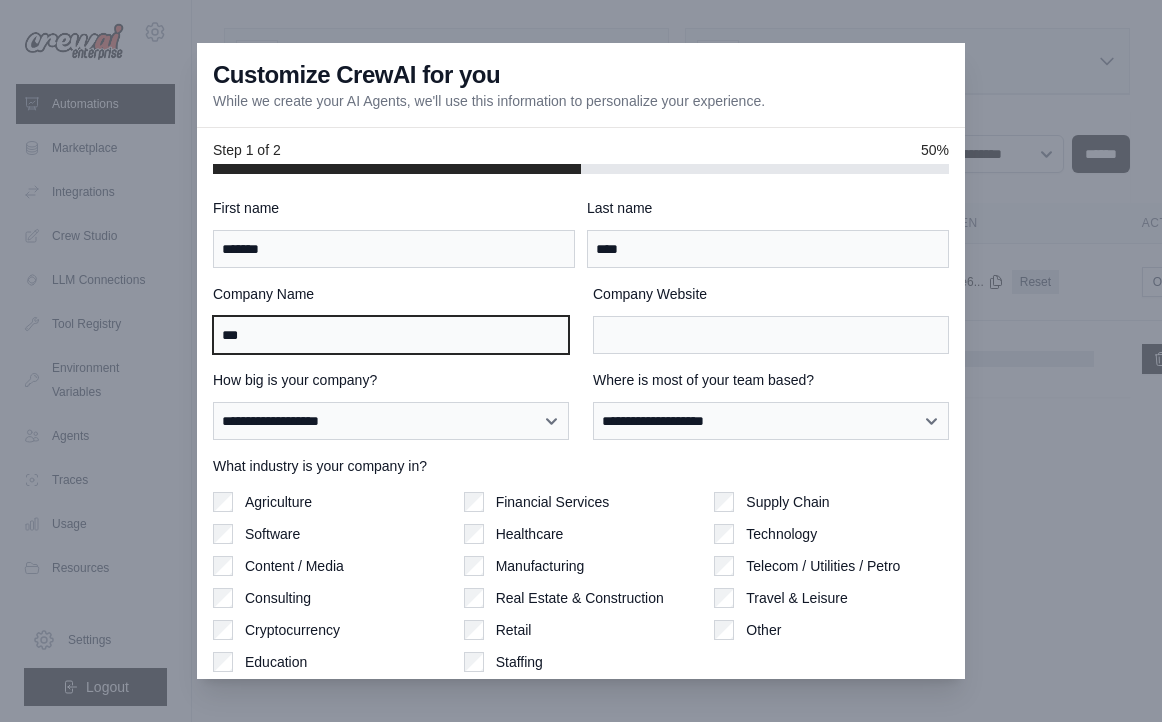type on "***" 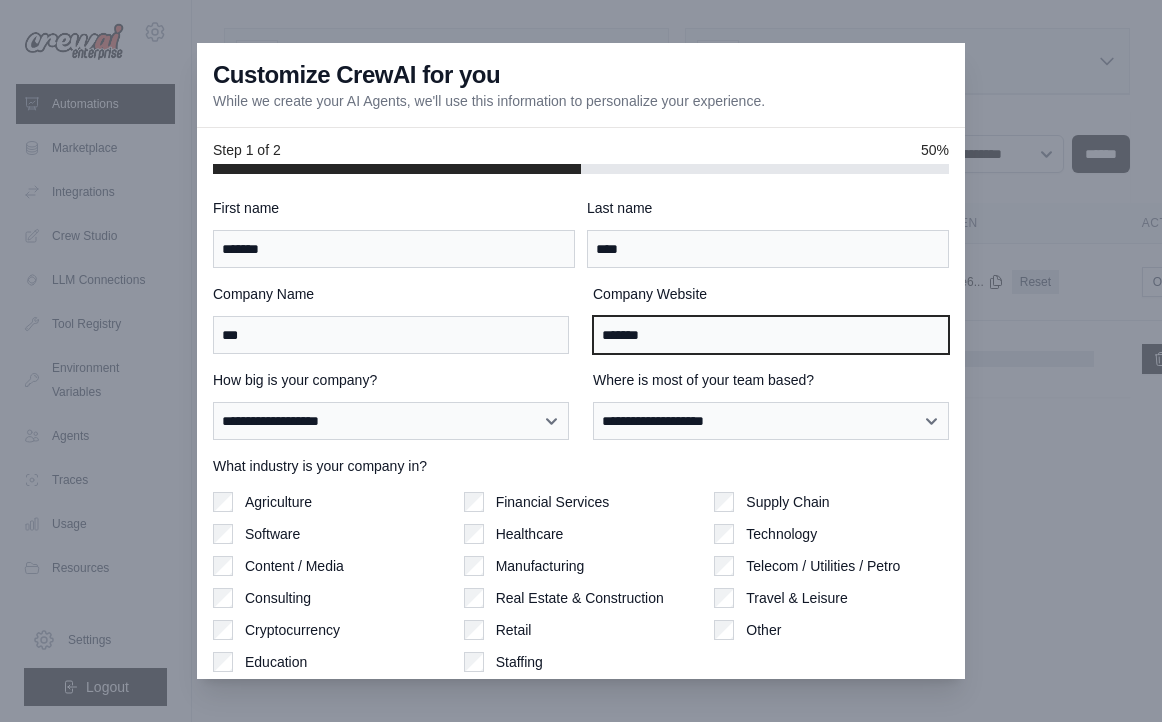 type on "********" 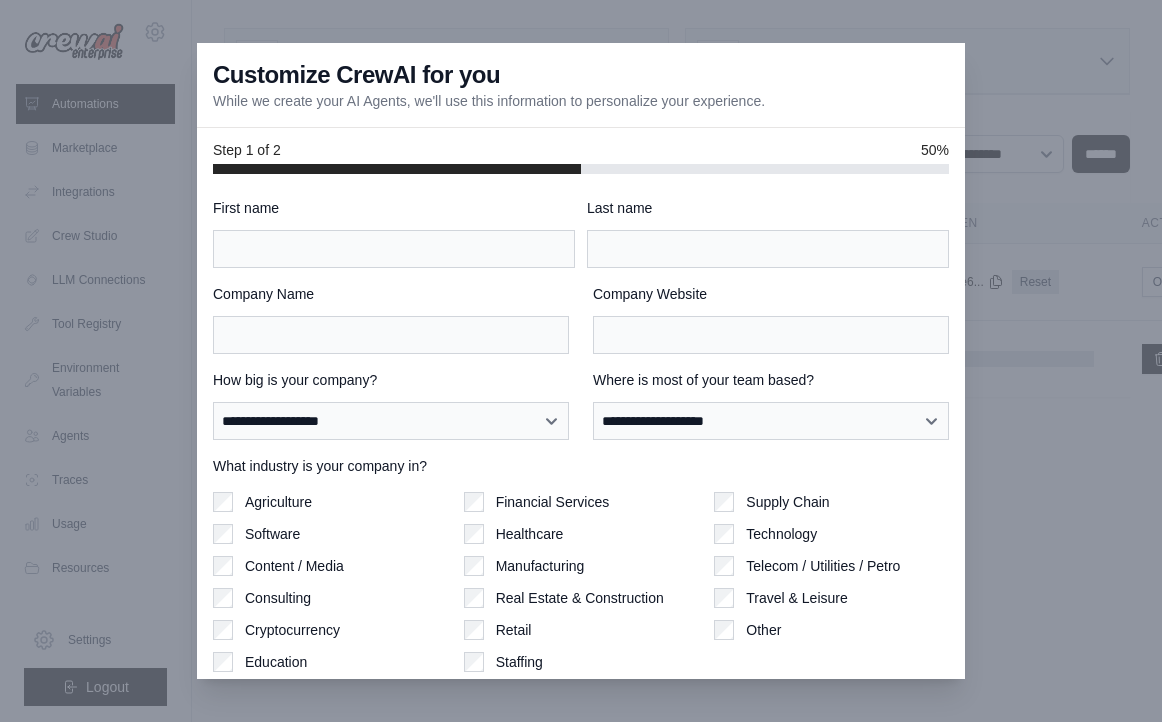 scroll, scrollTop: 0, scrollLeft: 0, axis: both 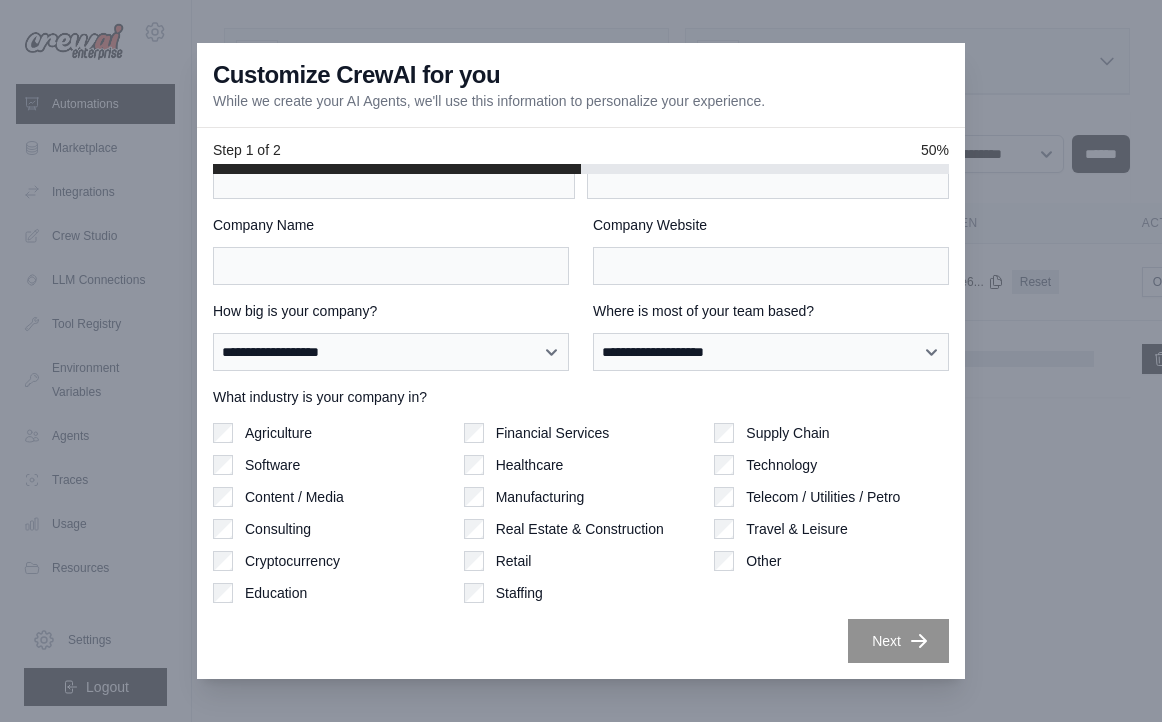 click on "Step 1 of 2
50%" at bounding box center [581, 151] 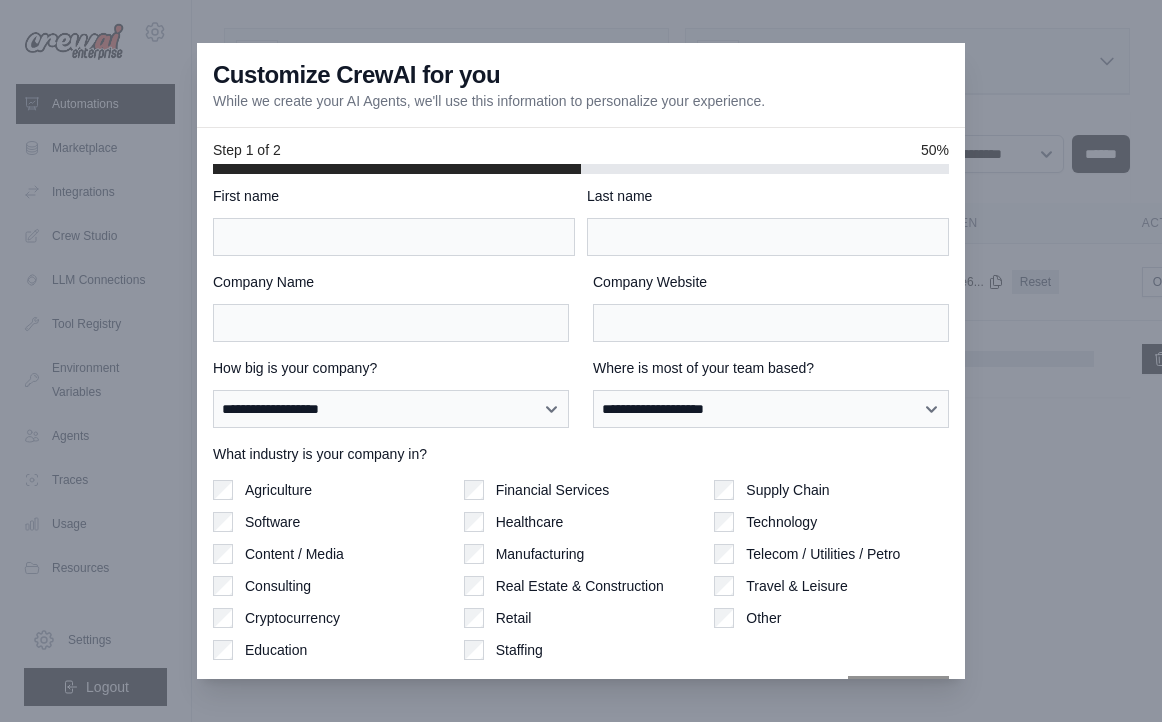 scroll, scrollTop: 58, scrollLeft: 0, axis: vertical 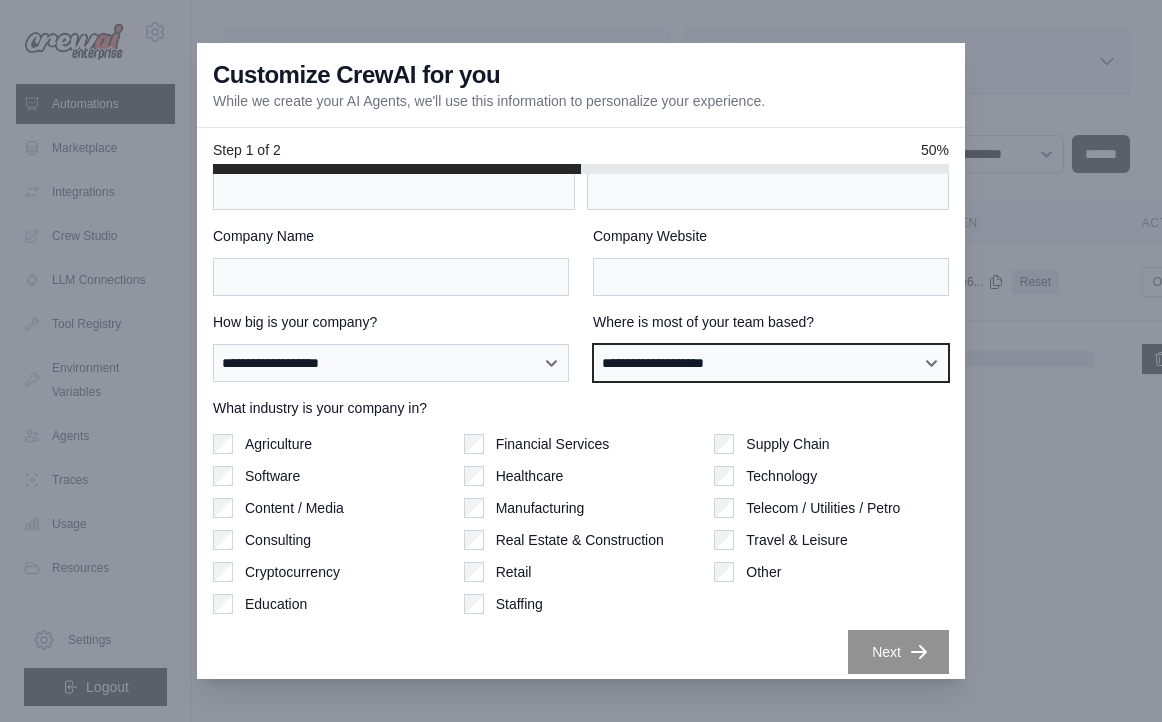 select on "**********" 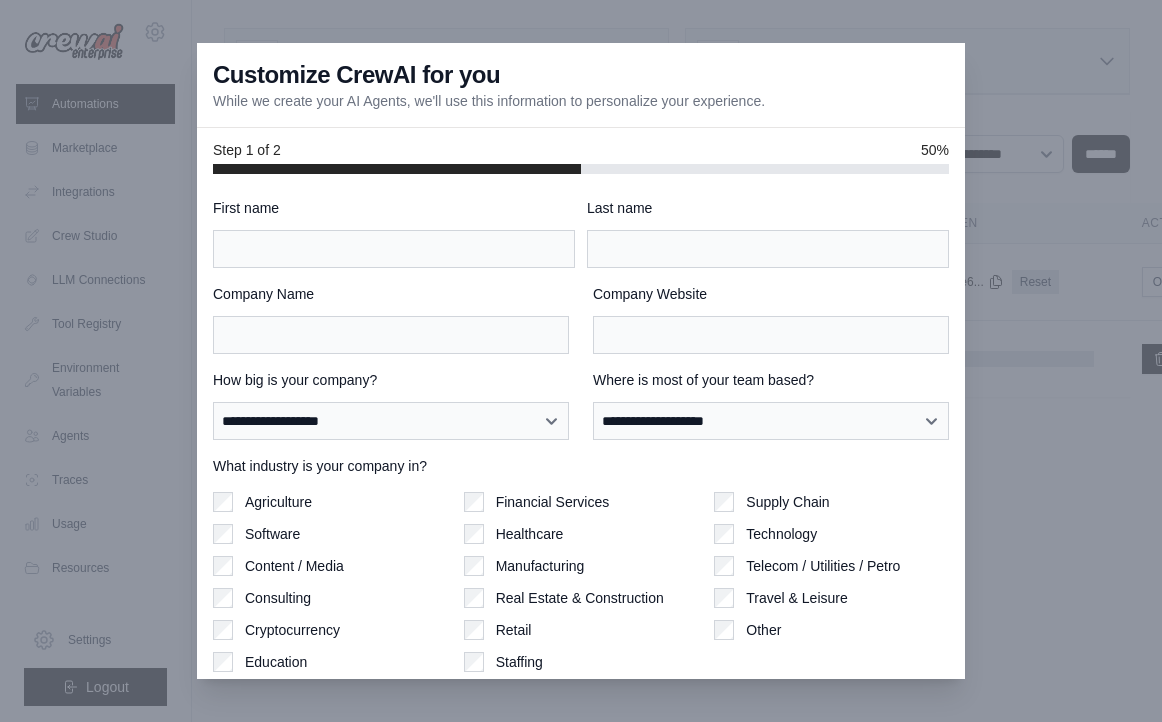scroll, scrollTop: 0, scrollLeft: 0, axis: both 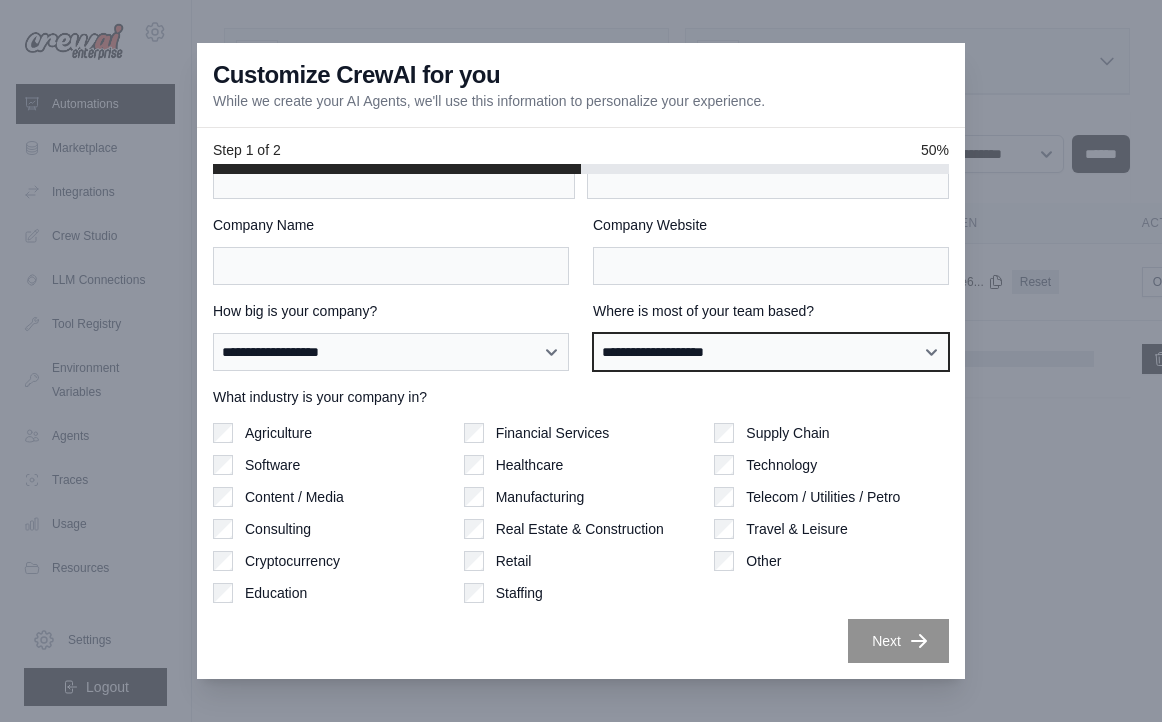 select on "**********" 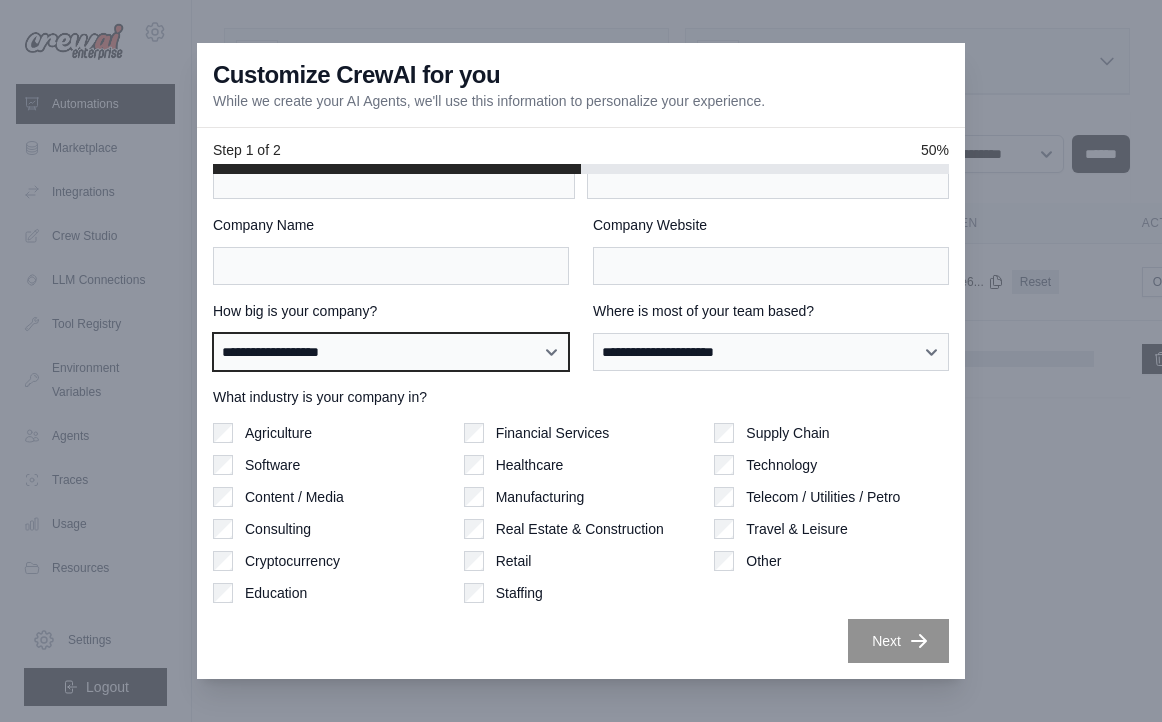 select on "**********" 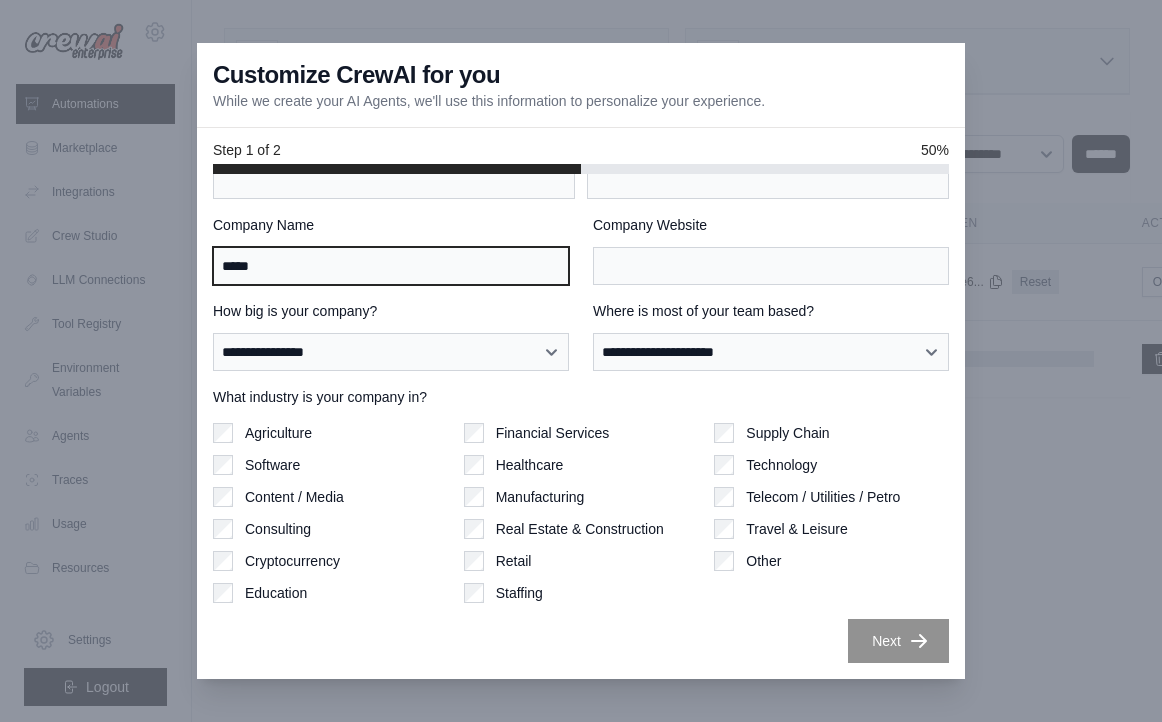 type on "*****" 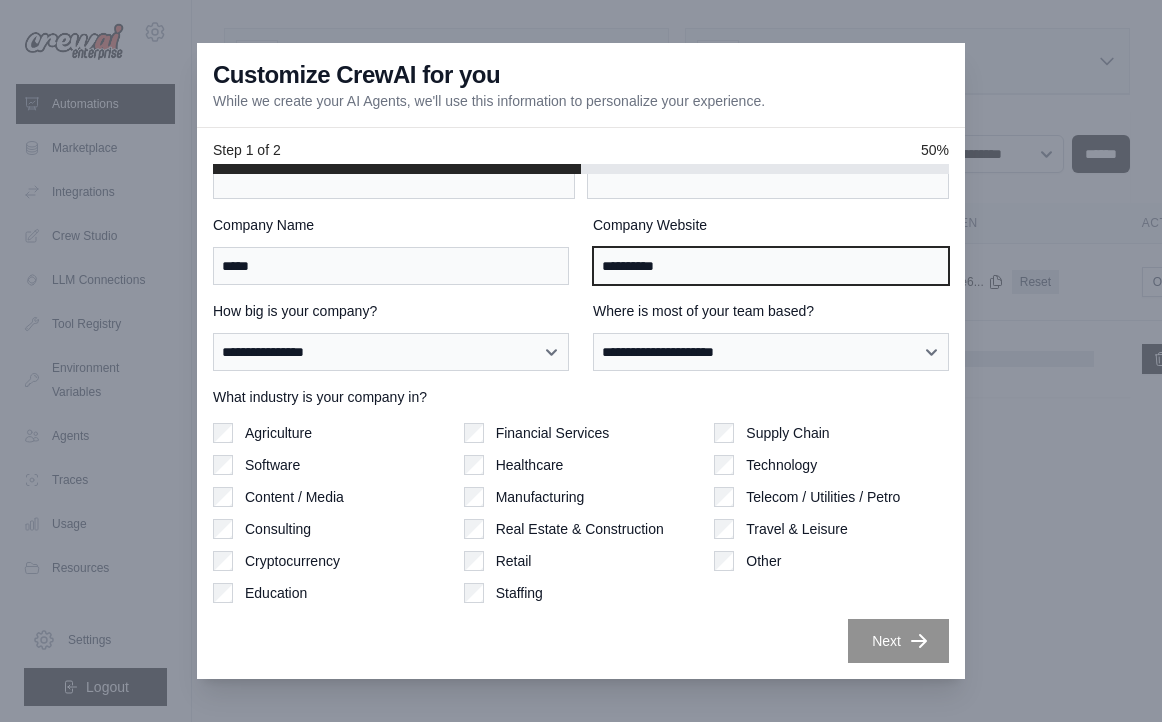 type on "**********" 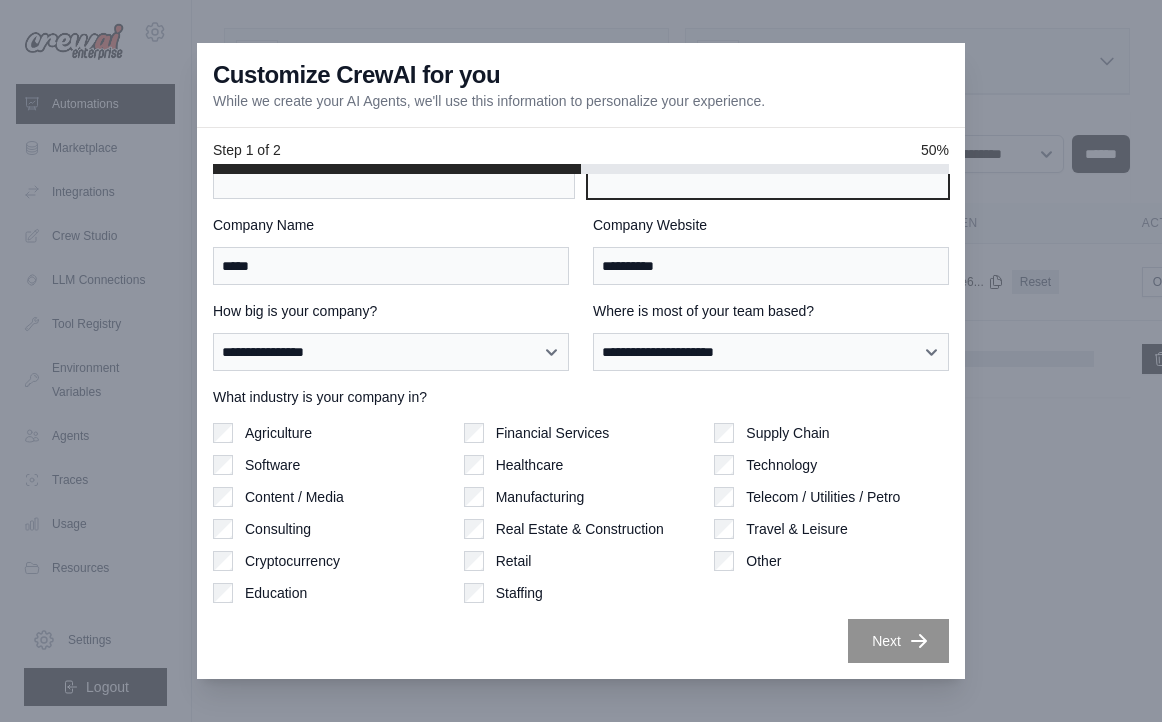 scroll, scrollTop: 66, scrollLeft: 0, axis: vertical 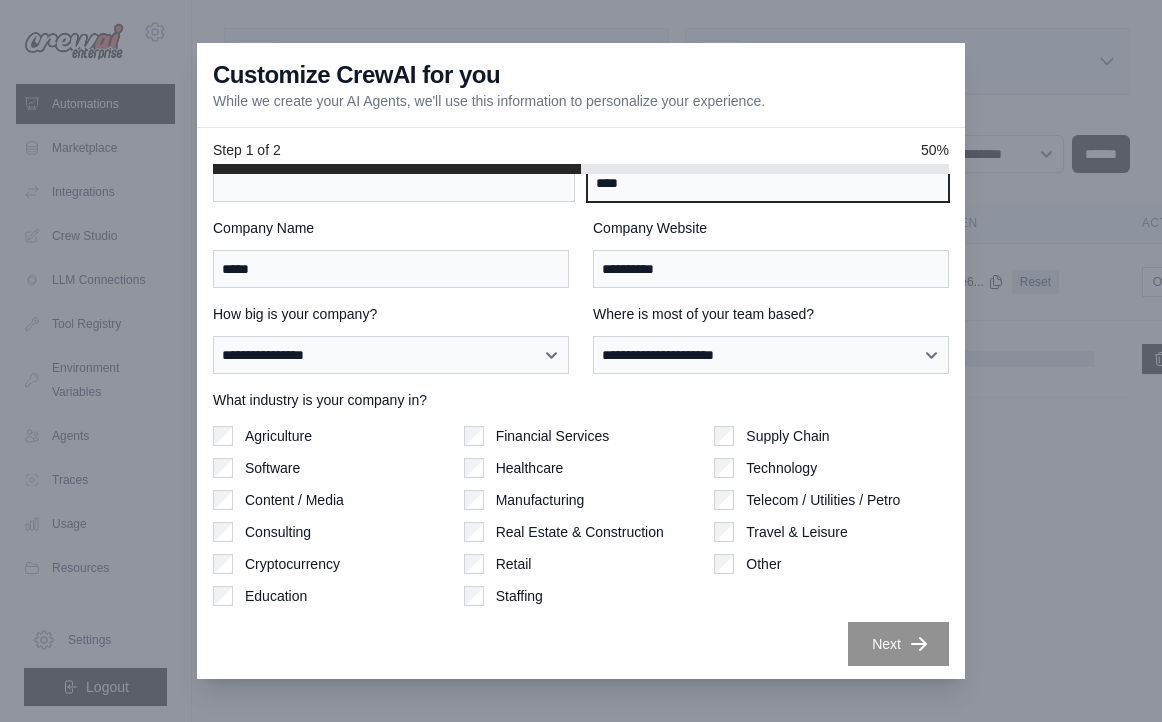 type on "****" 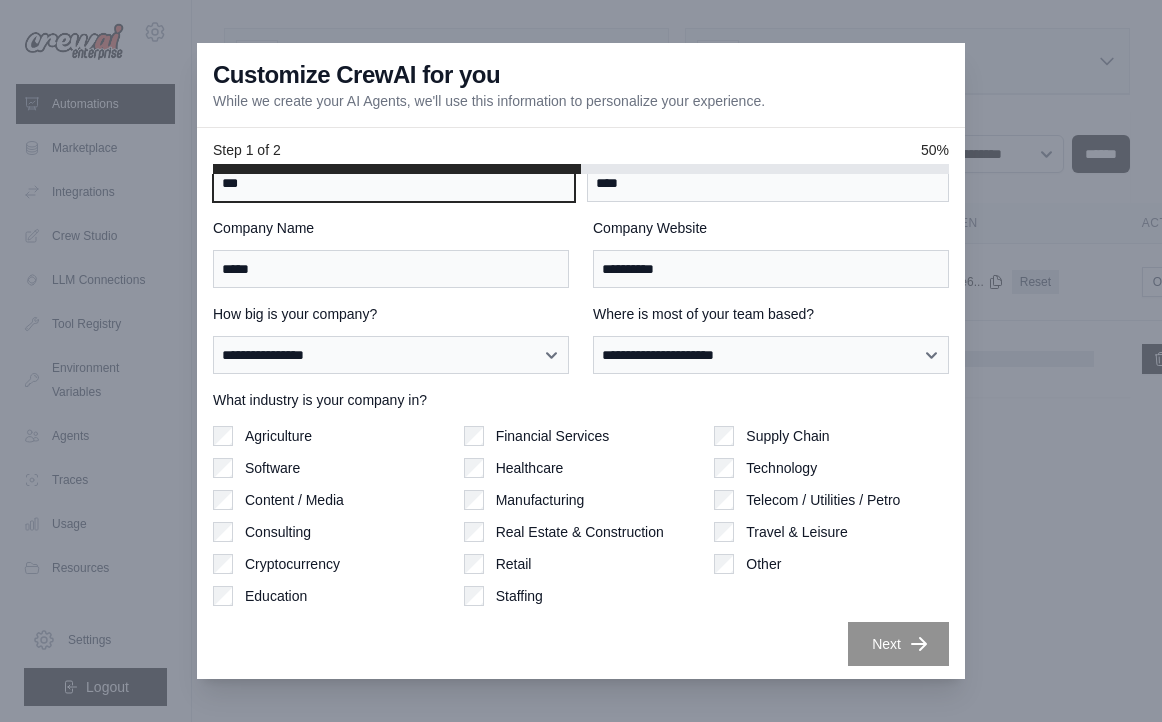 type on "****" 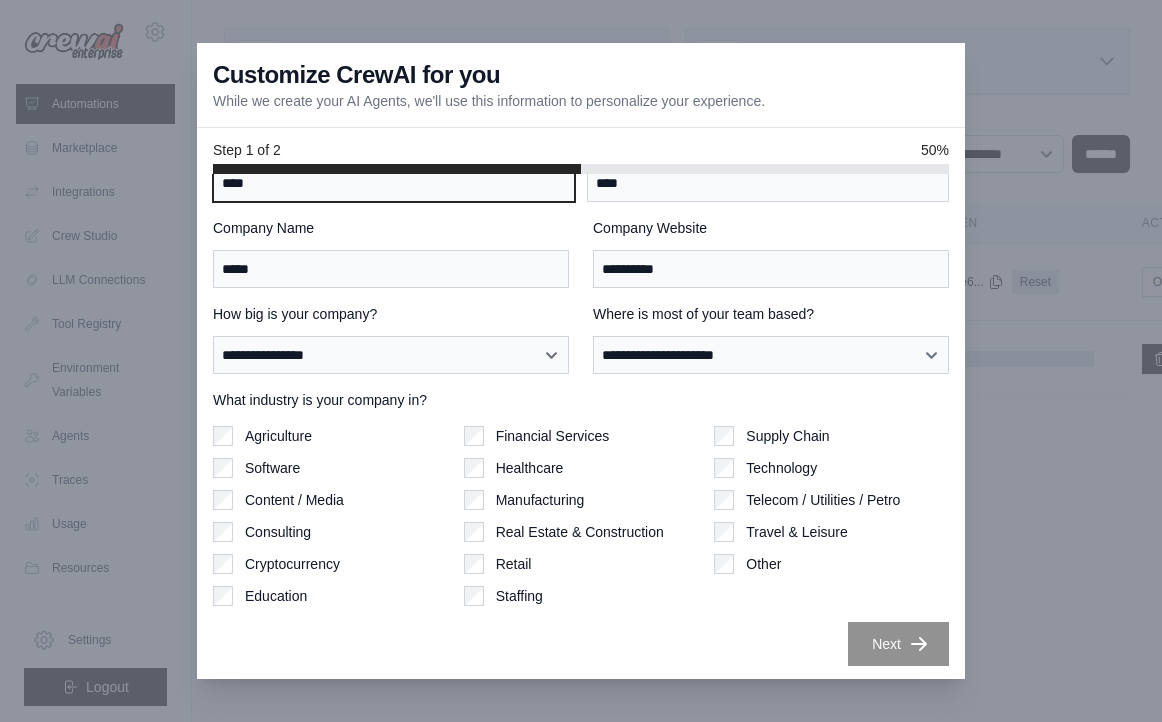 scroll, scrollTop: -6, scrollLeft: 0, axis: vertical 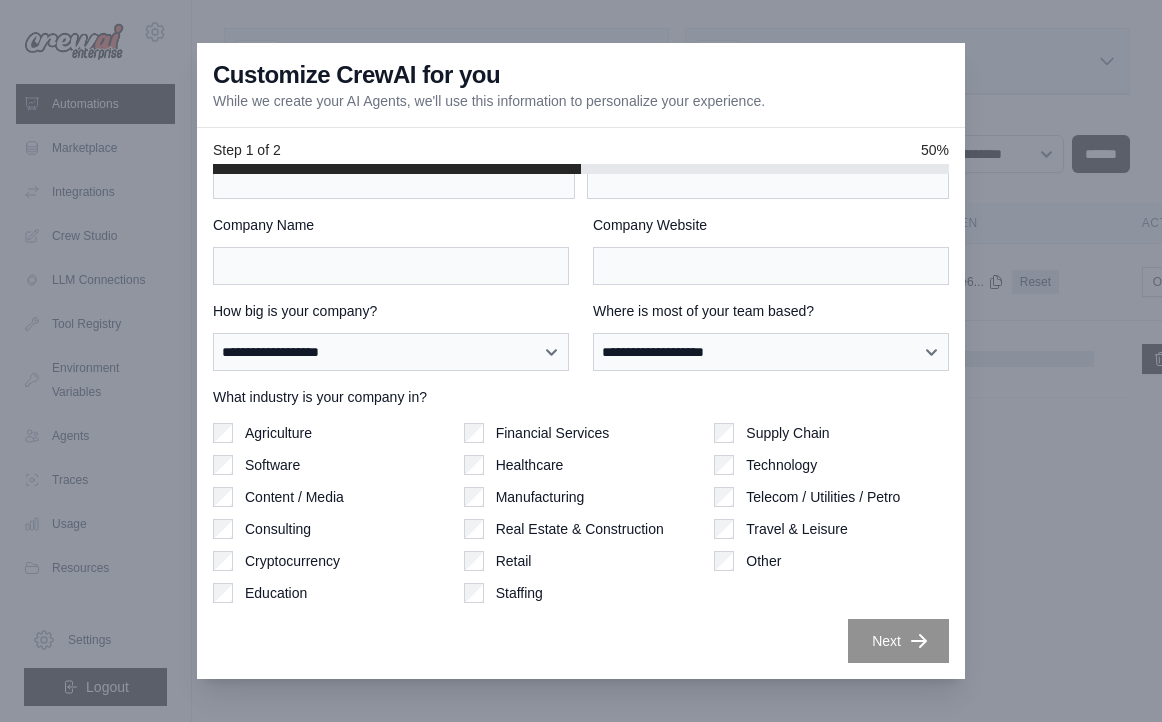 click at bounding box center (581, 361) 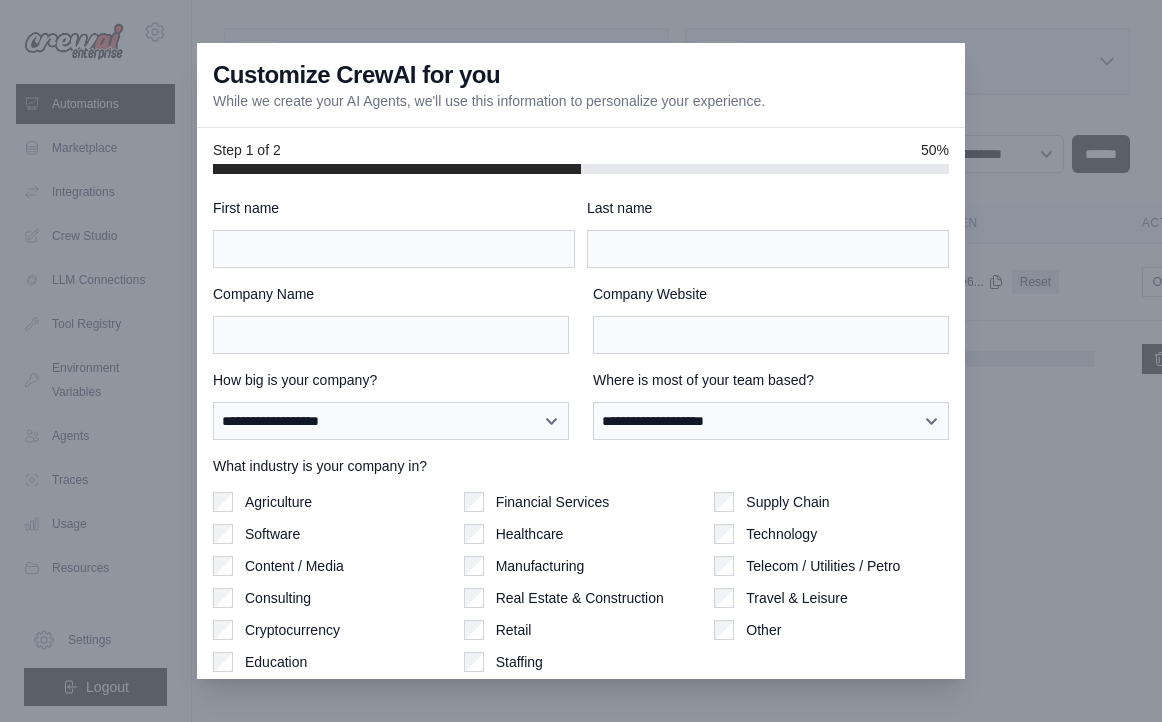 scroll, scrollTop: 0, scrollLeft: 0, axis: both 